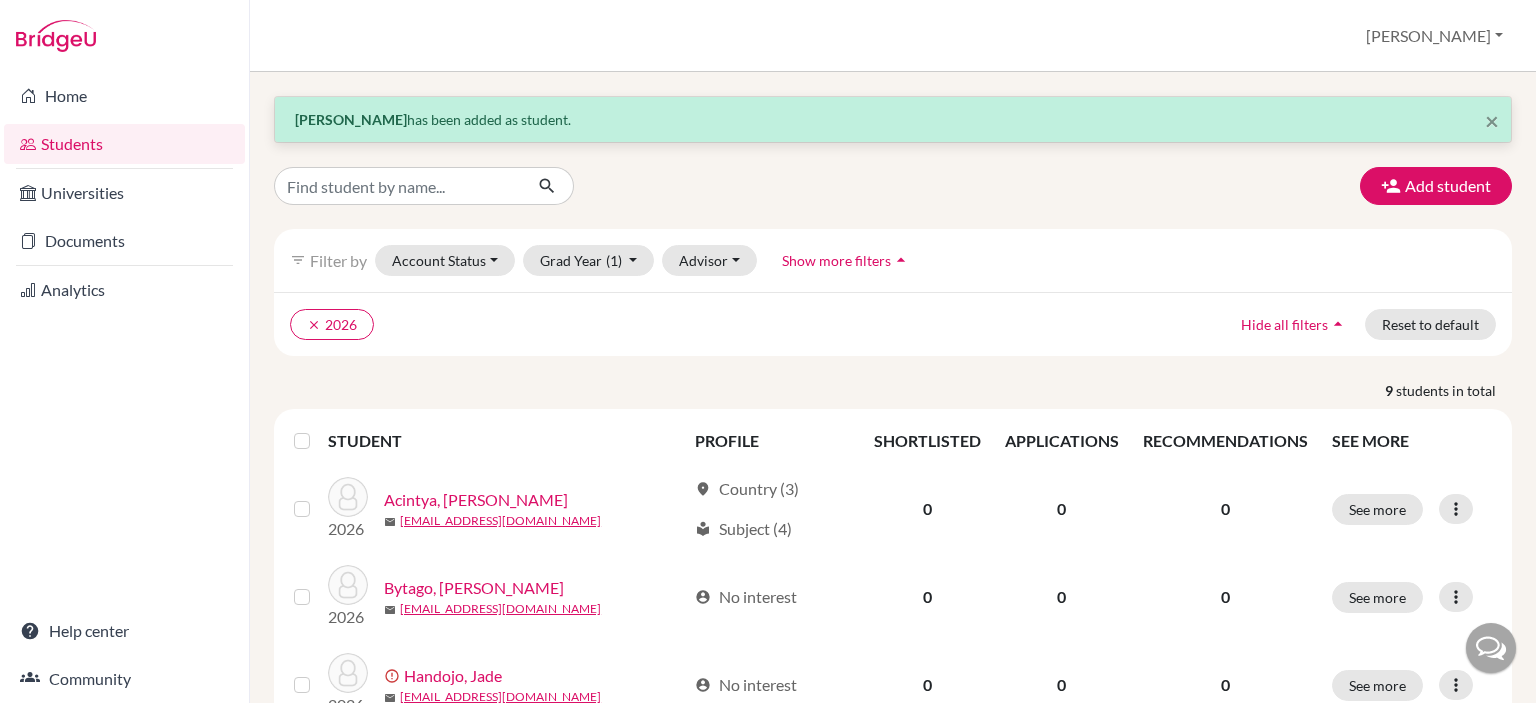 scroll, scrollTop: 0, scrollLeft: 0, axis: both 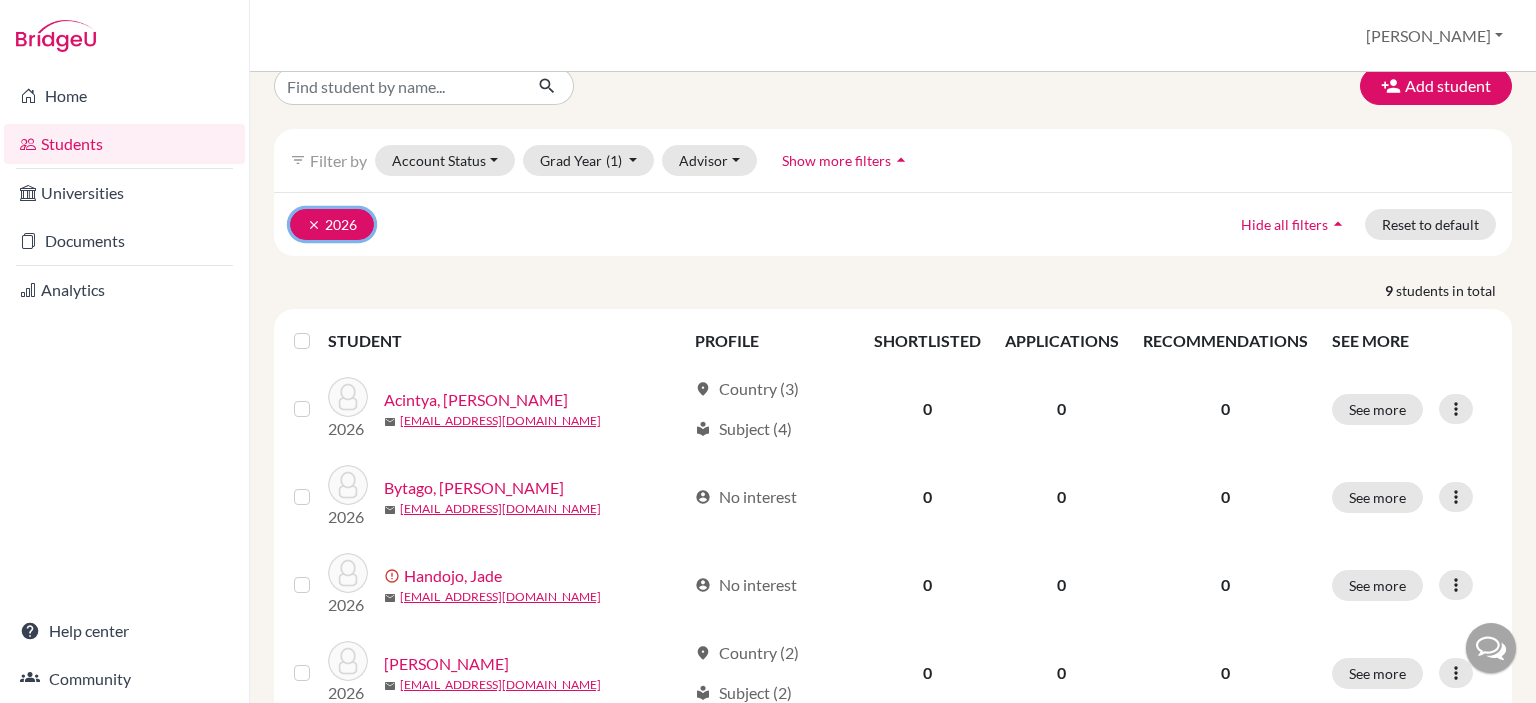 click on "clear" at bounding box center (314, 225) 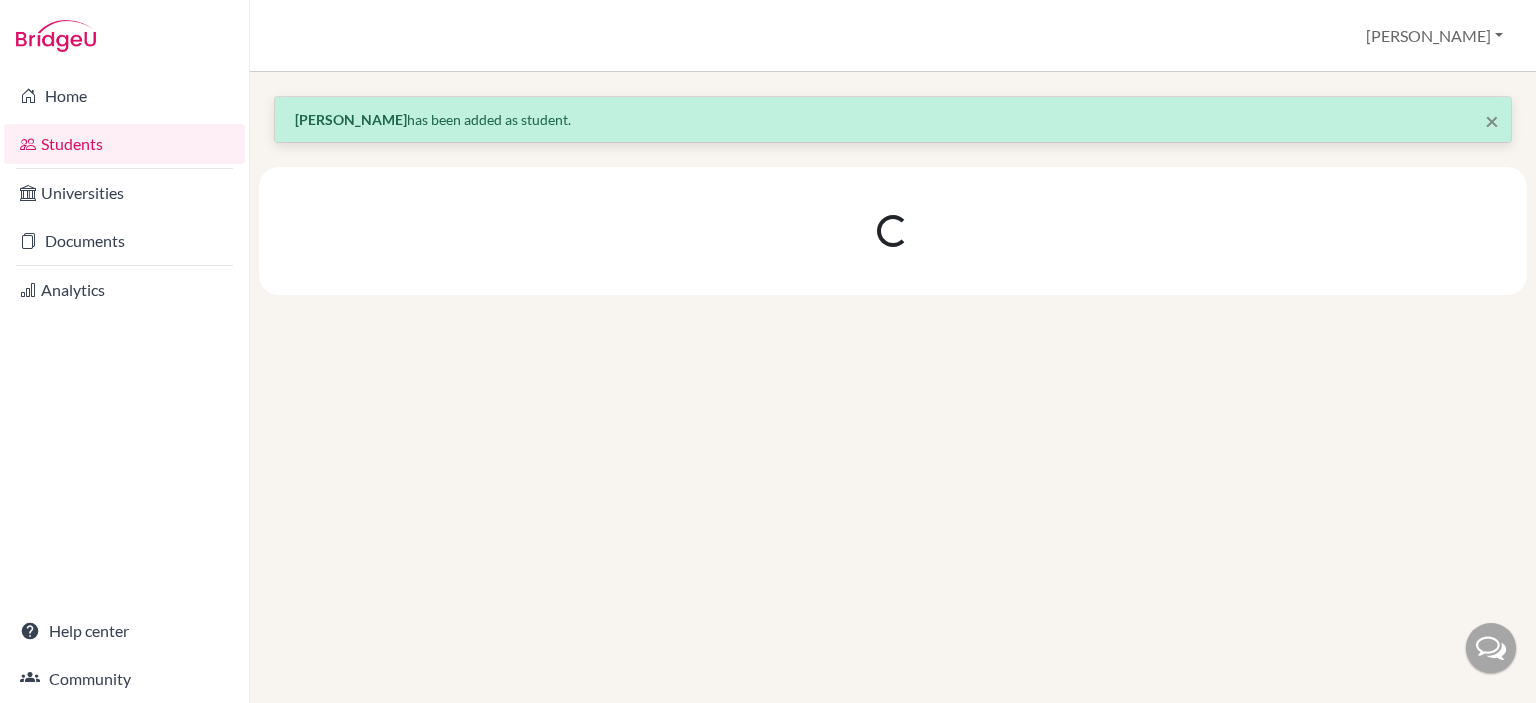scroll, scrollTop: 0, scrollLeft: 0, axis: both 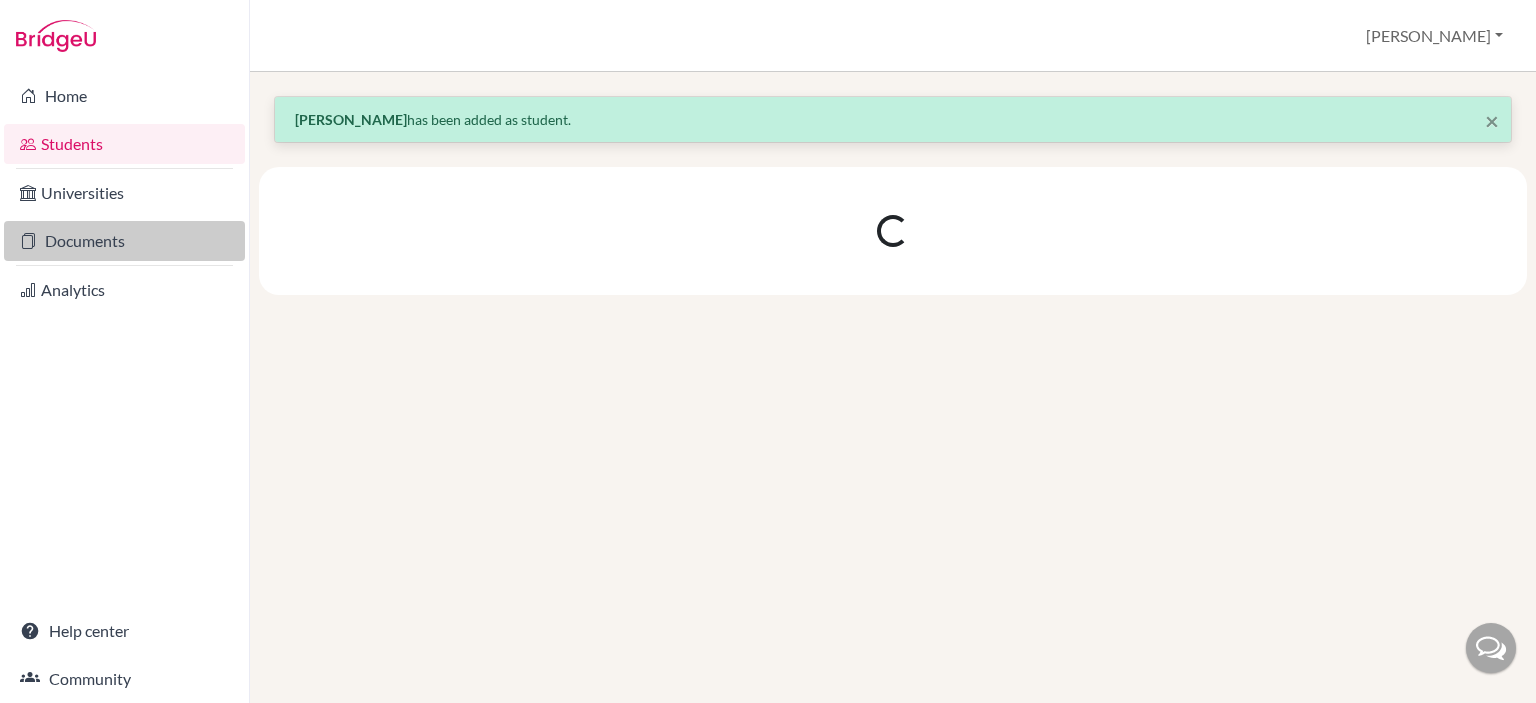 click on "Documents" at bounding box center (124, 241) 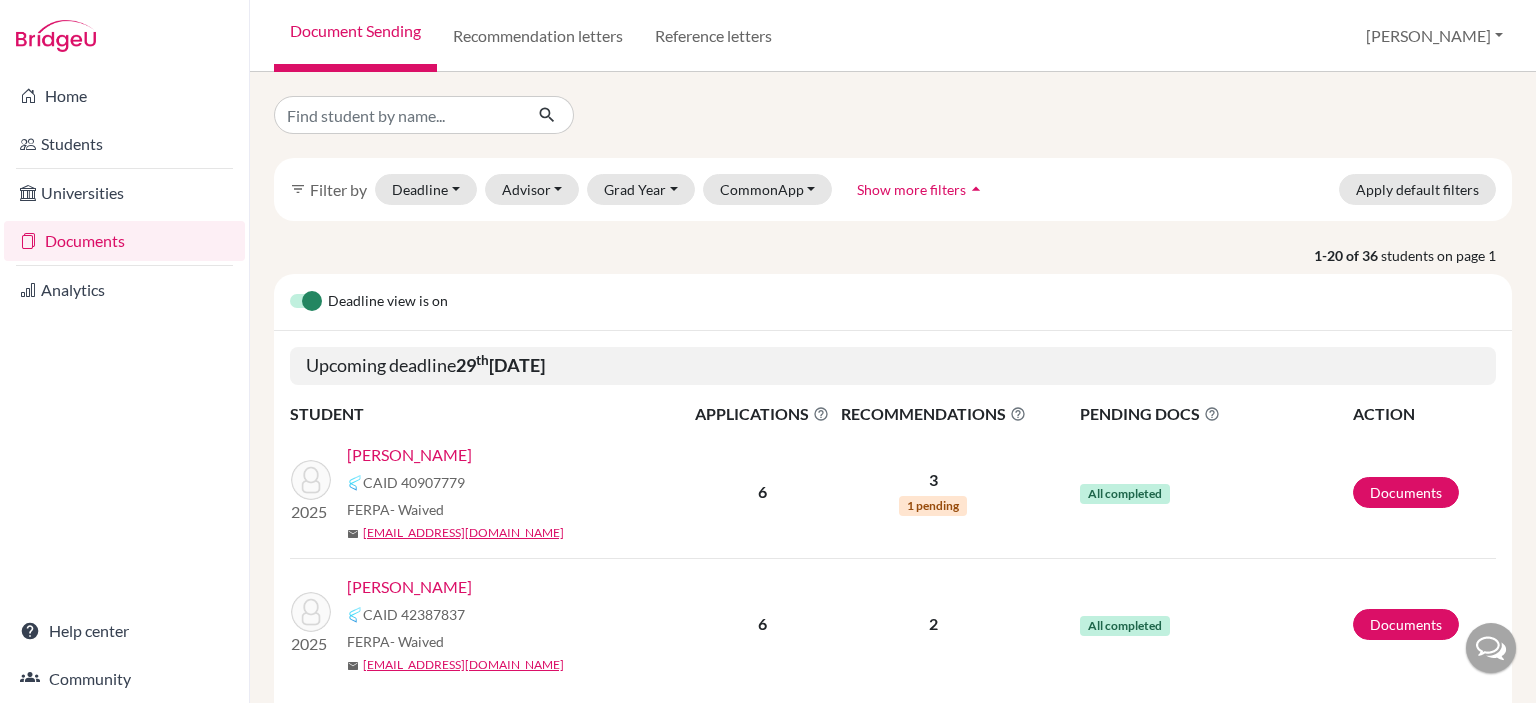 scroll, scrollTop: 0, scrollLeft: 0, axis: both 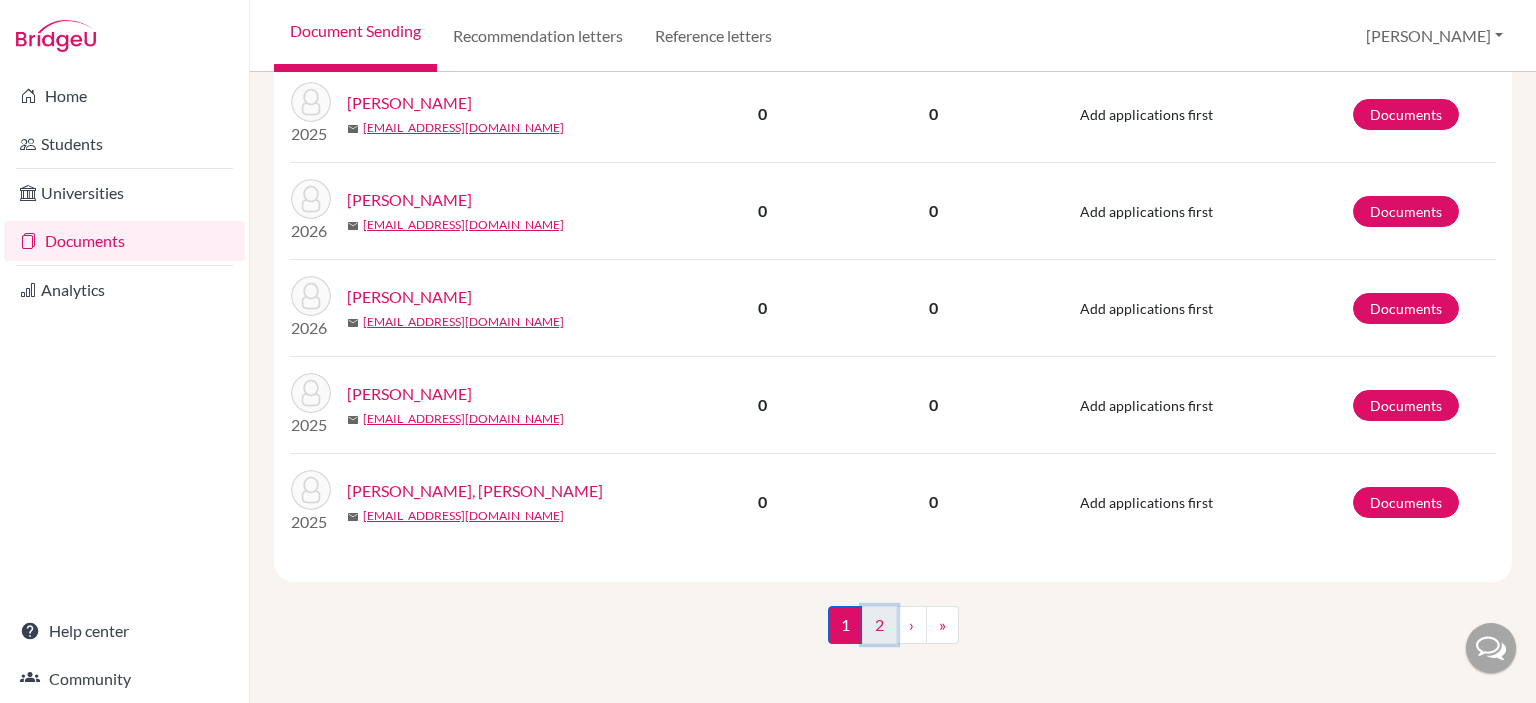 click on "2" at bounding box center (879, 625) 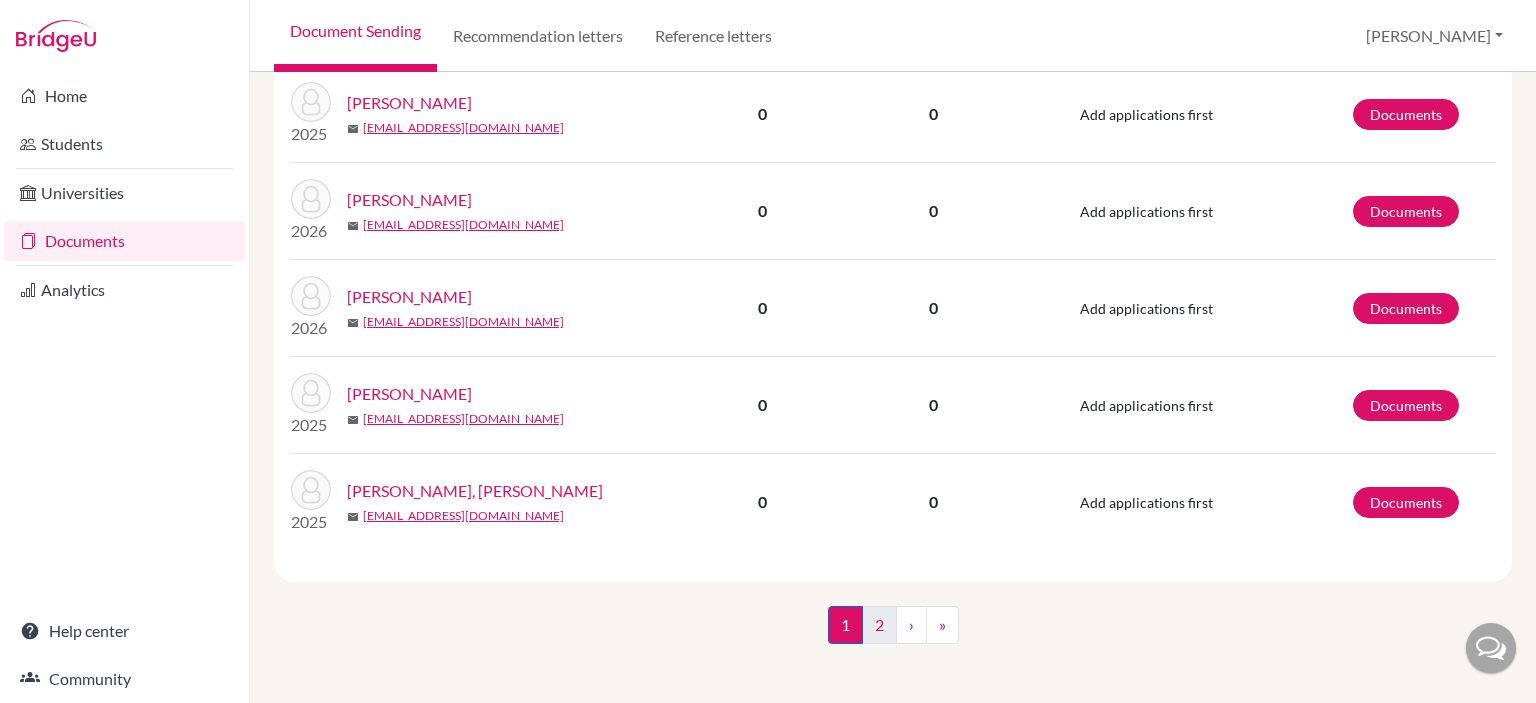 scroll, scrollTop: 0, scrollLeft: 0, axis: both 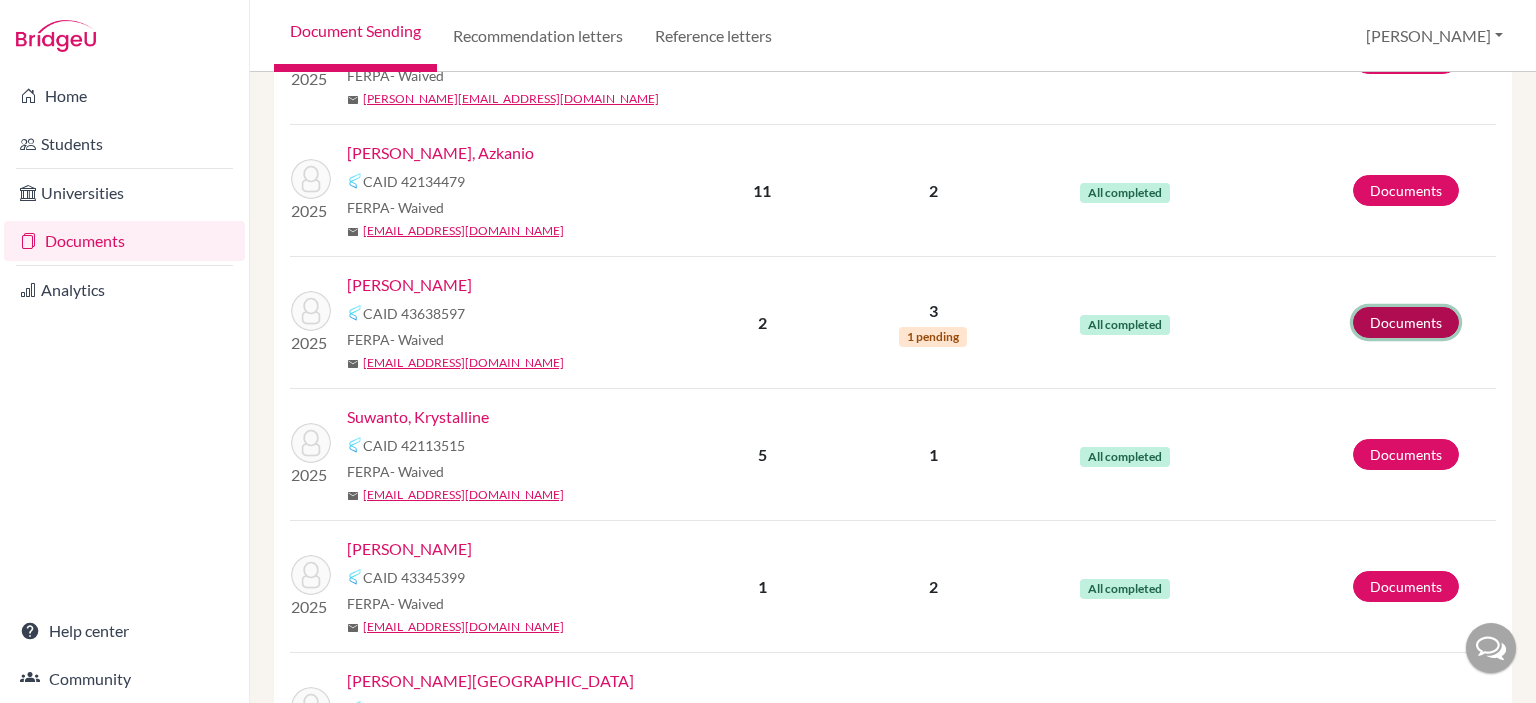 click on "Documents" at bounding box center (1406, 322) 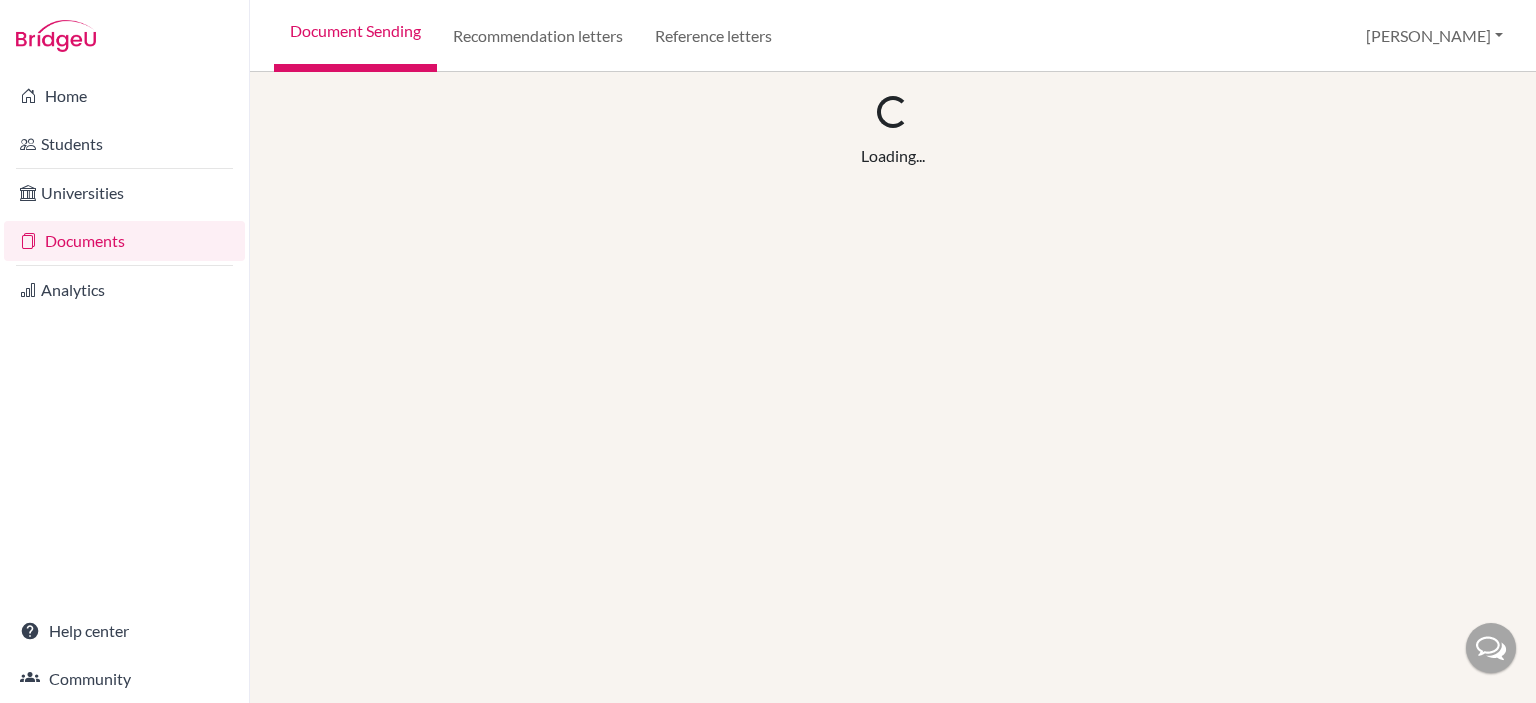 scroll, scrollTop: 0, scrollLeft: 0, axis: both 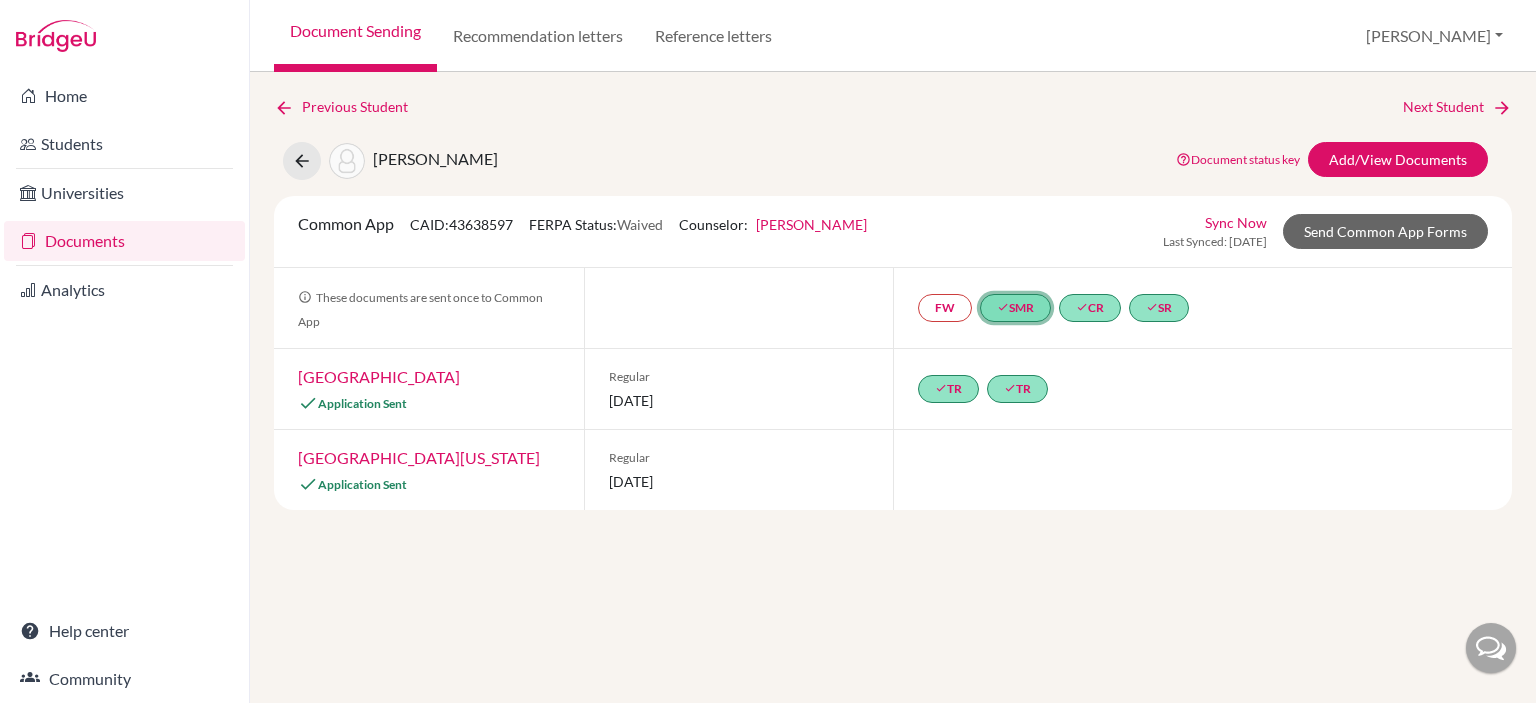 click on "done  SMR" 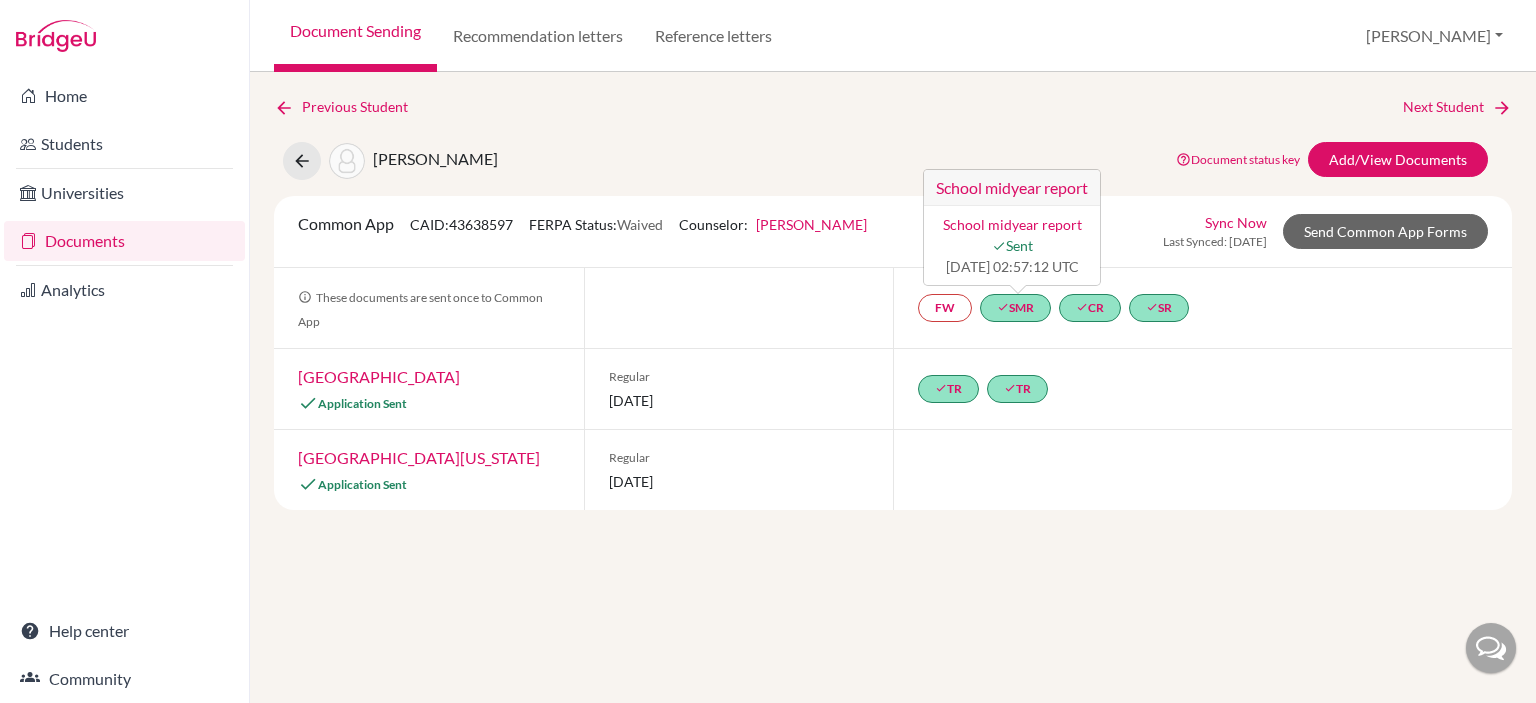 click on "Previous Student Next Student [PERSON_NAME]  Document status key TR Requirement. Document not uploaded yet. TR Document uploaded / form saved. Ready to send to universities. TR Document is "sending". TR Document has been sent. TR Document has failed to send. Contact our team via live chat or [EMAIL_ADDRESS][DOMAIN_NAME] Add/View Documents Common App  CAID:  43638597  FERPA Status:  Waived  Counselor: [PERSON_NAME] First Name [PERSON_NAME] Last Name [PERSON_NAME] Phone 62.811-3441-920 Position Advisor Email [EMAIL_ADDRESS][DOMAIN_NAME] Recommender Id 6211867 Archived -- Change Counselor Sync Now Last Synced: [DATE] Send Common App Forms These documents are sent once to Common App  FW done  SMR School midyear report
School midyear report
done
Sent
[DATE] 02:57:12 UTC
done  CR done  SR Wesleyan University Application Sent Regular [DATE] done  TR done" at bounding box center (893, 387) 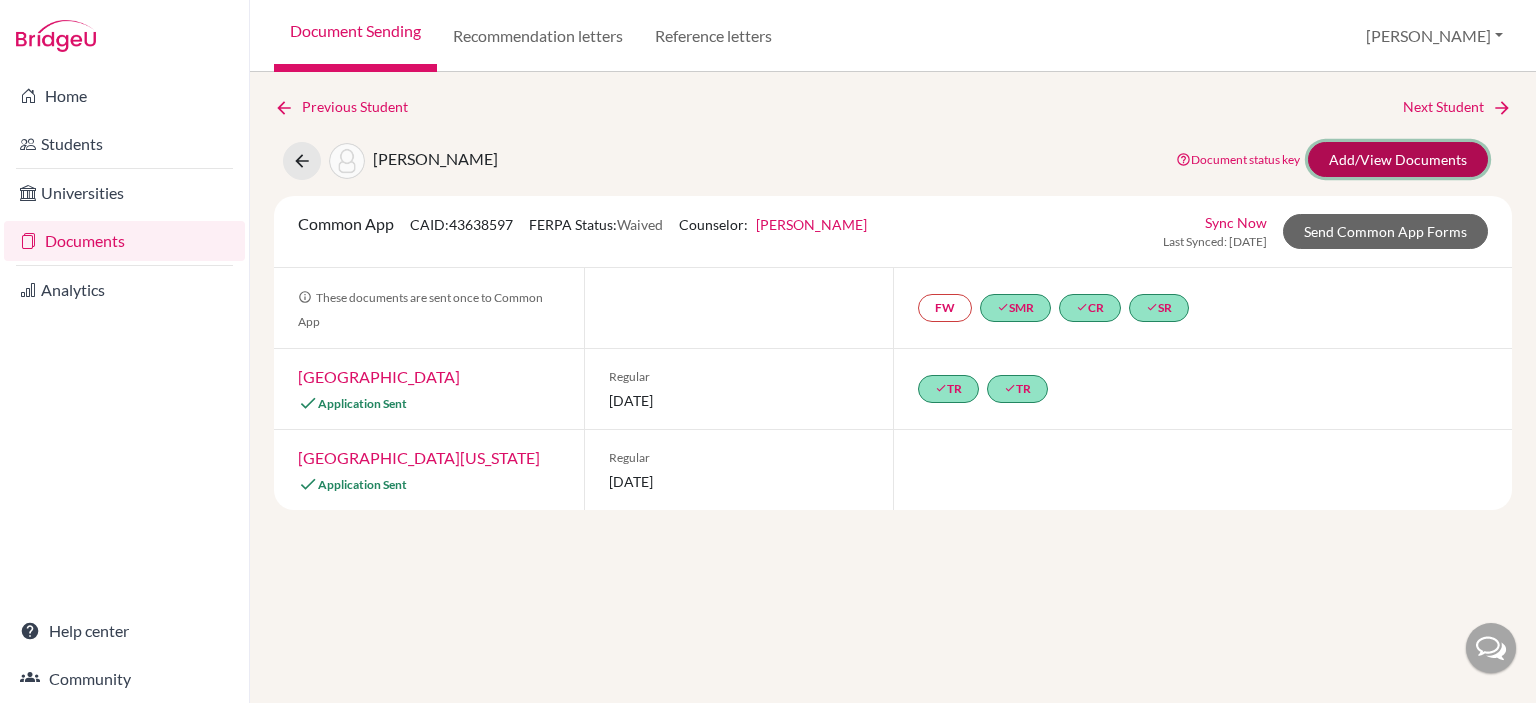 click on "Add/View Documents" at bounding box center [1398, 159] 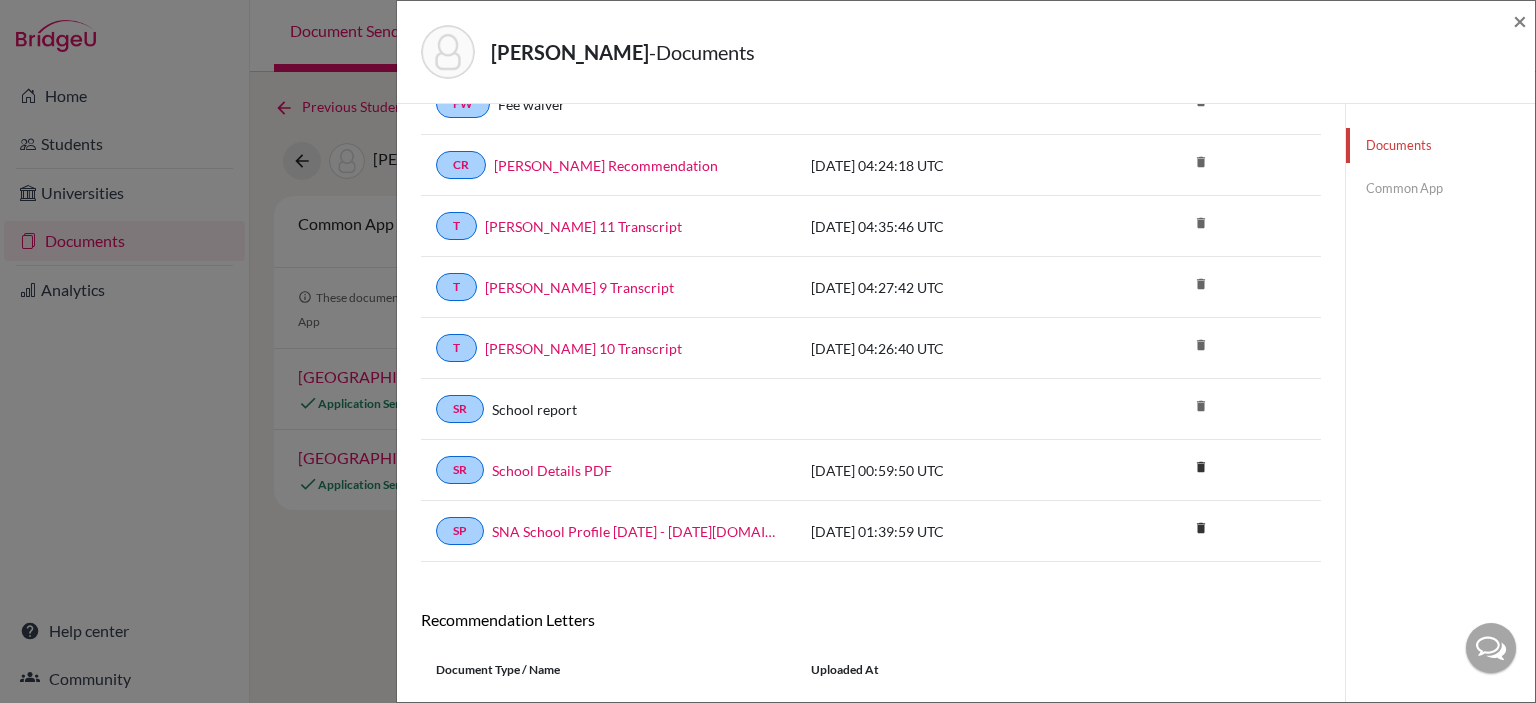 scroll, scrollTop: 232, scrollLeft: 0, axis: vertical 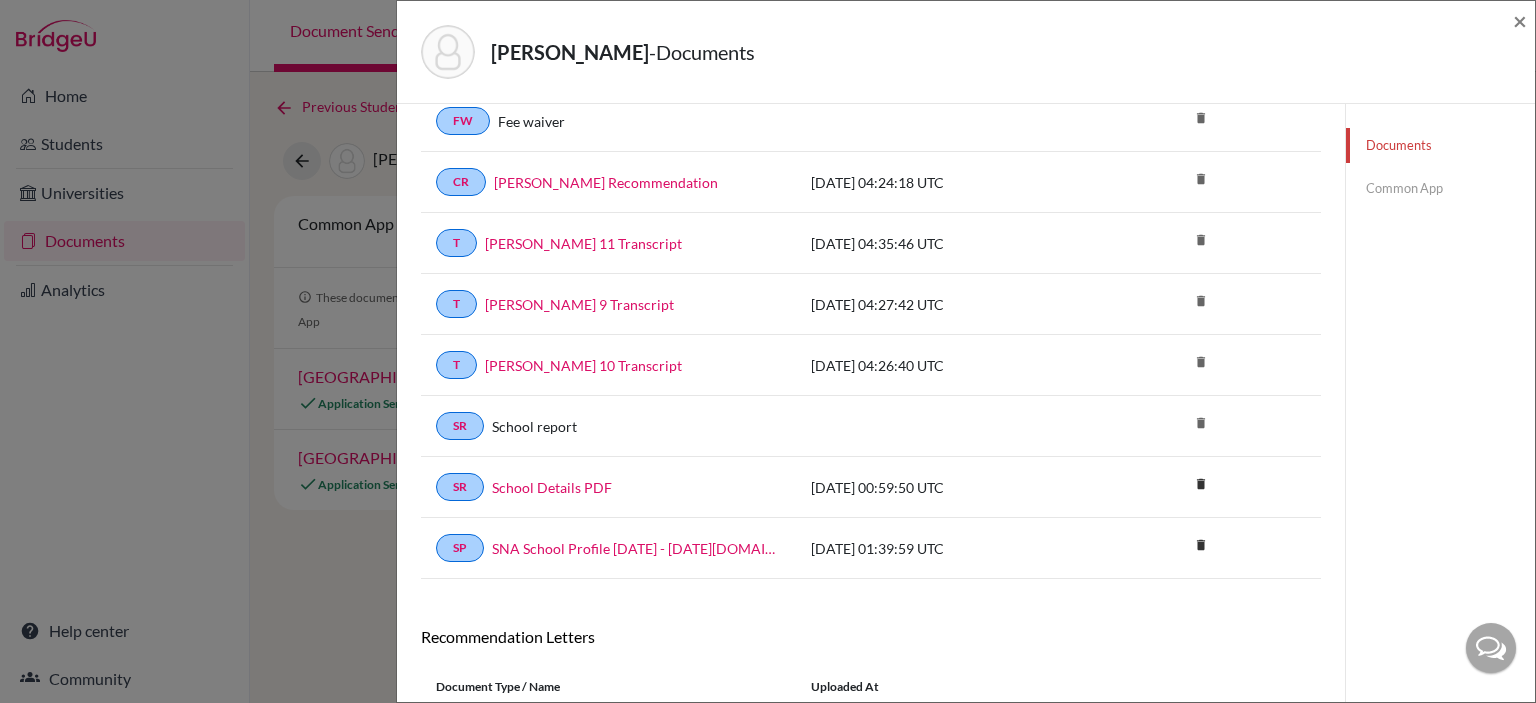 click on "Common App" 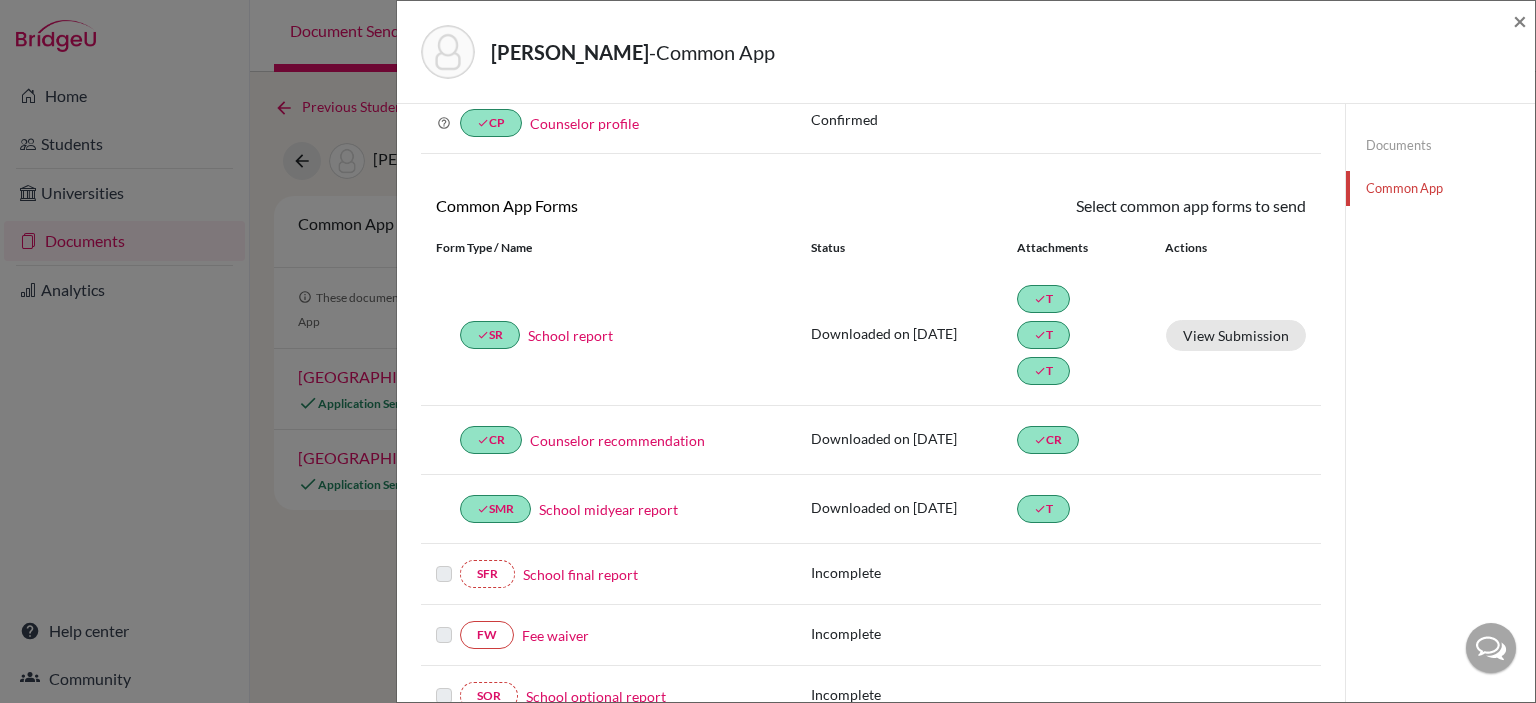 scroll, scrollTop: 232, scrollLeft: 0, axis: vertical 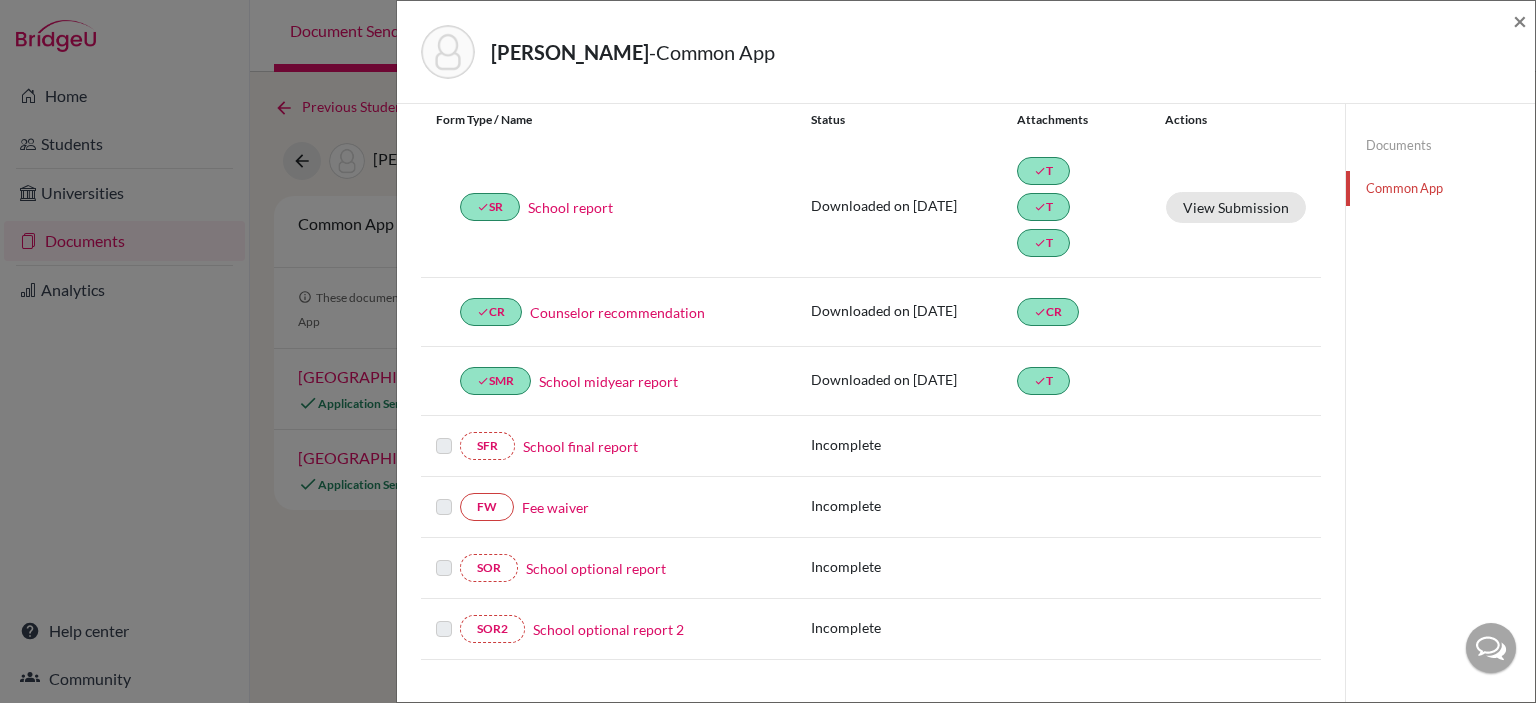 click on "School midyear report" at bounding box center (608, 381) 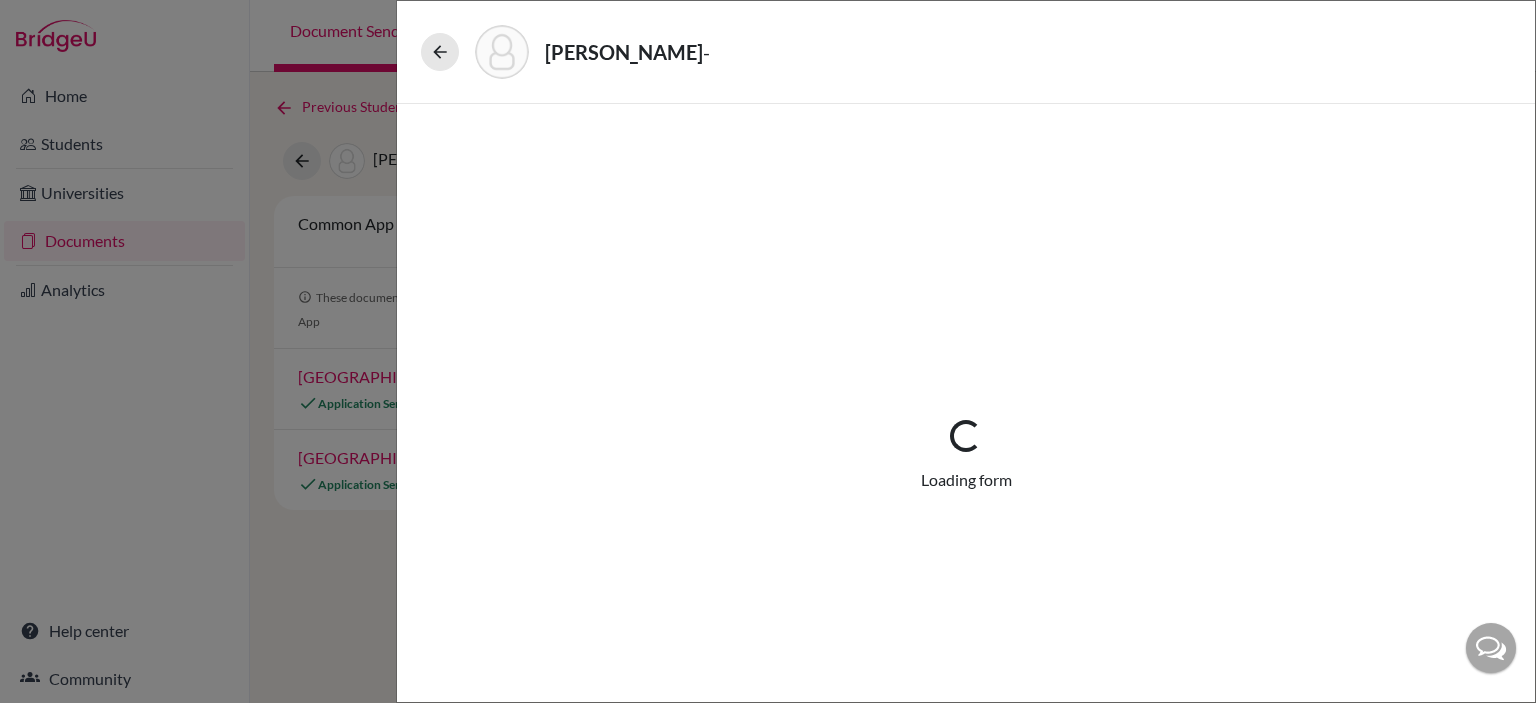 select on "5" 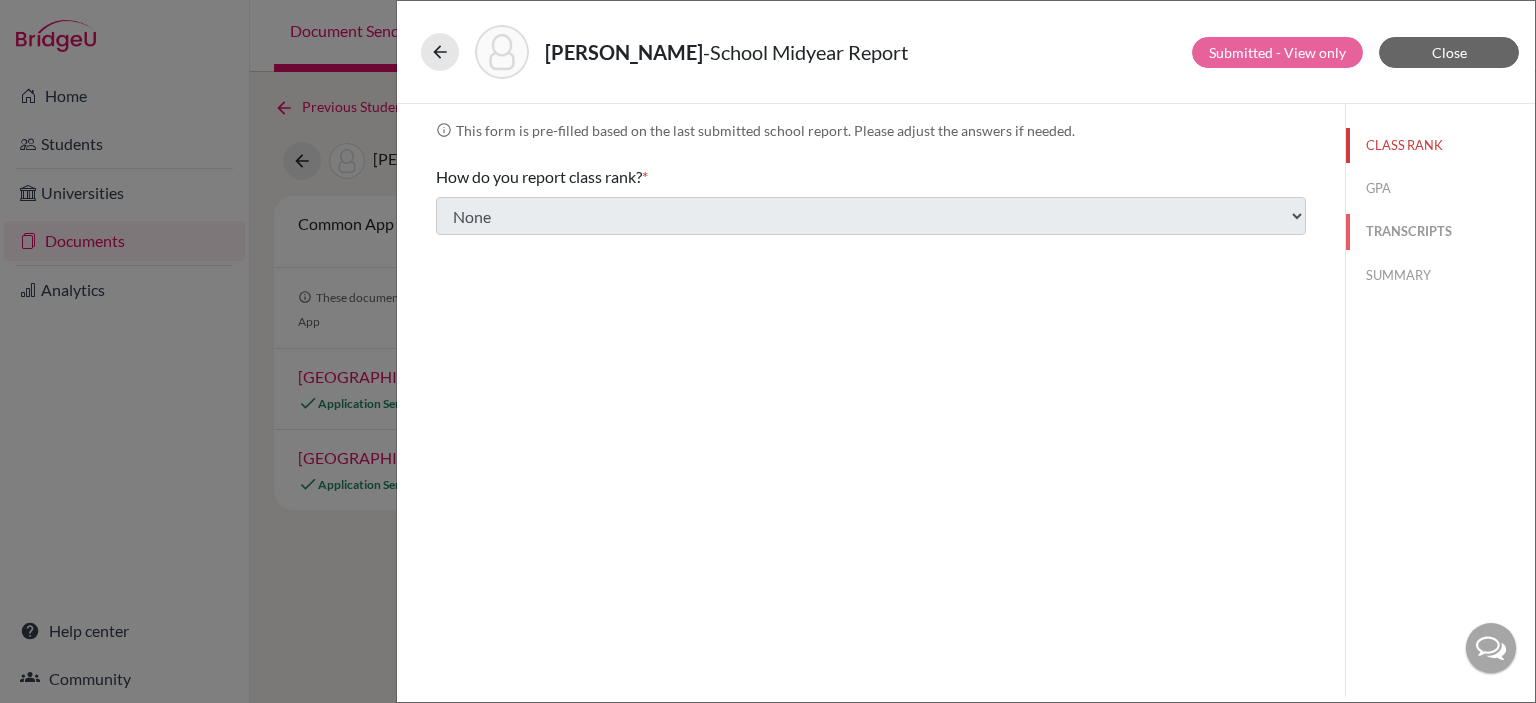 click on "TRANSCRIPTS" at bounding box center [1440, 231] 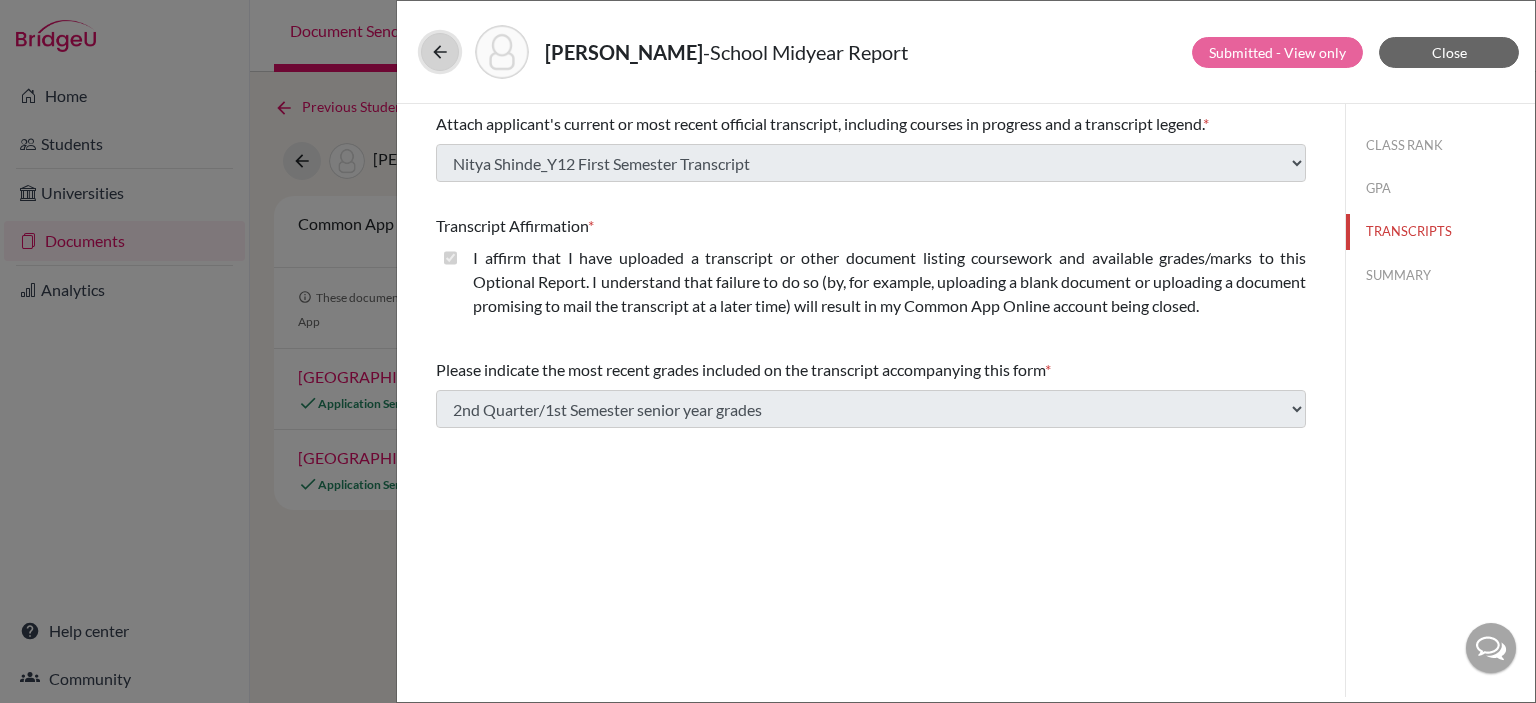click at bounding box center (440, 52) 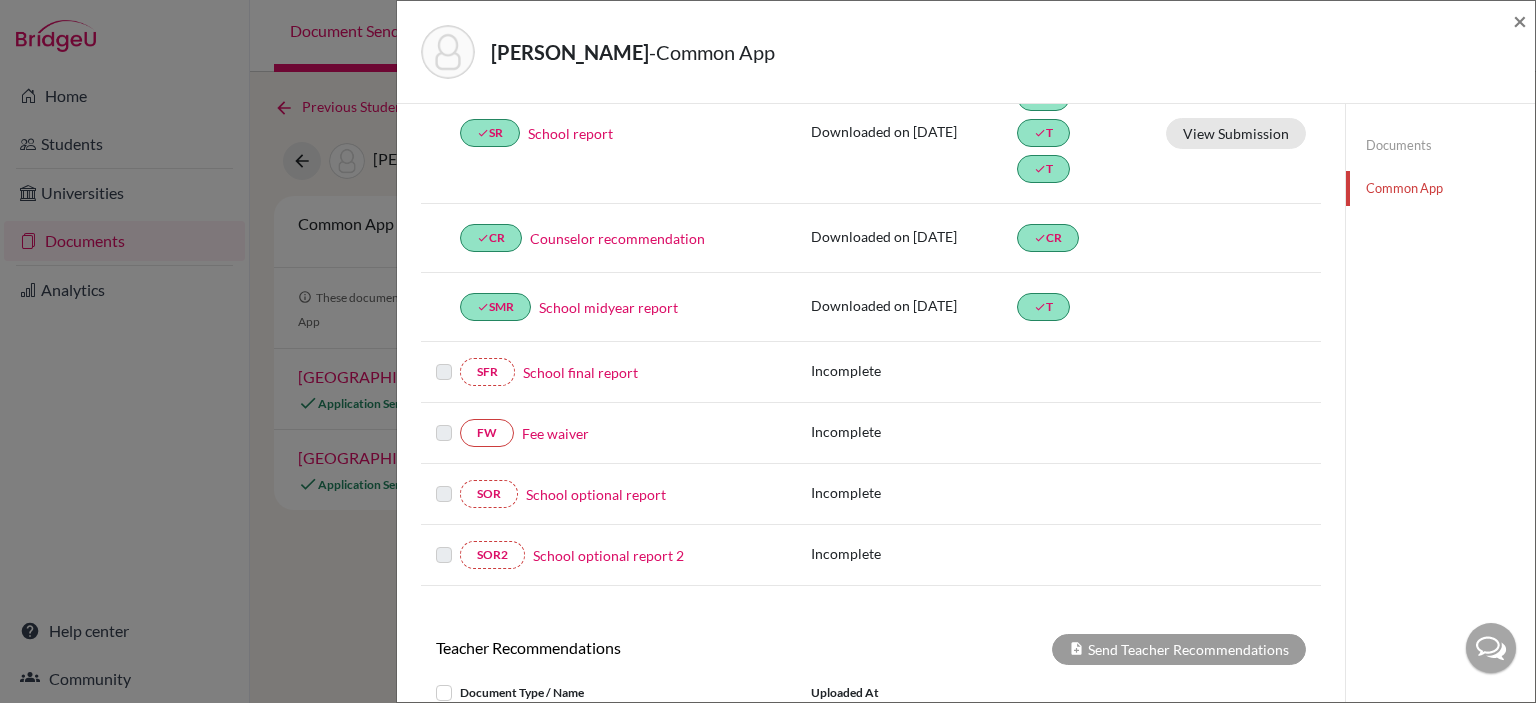 scroll, scrollTop: 206, scrollLeft: 0, axis: vertical 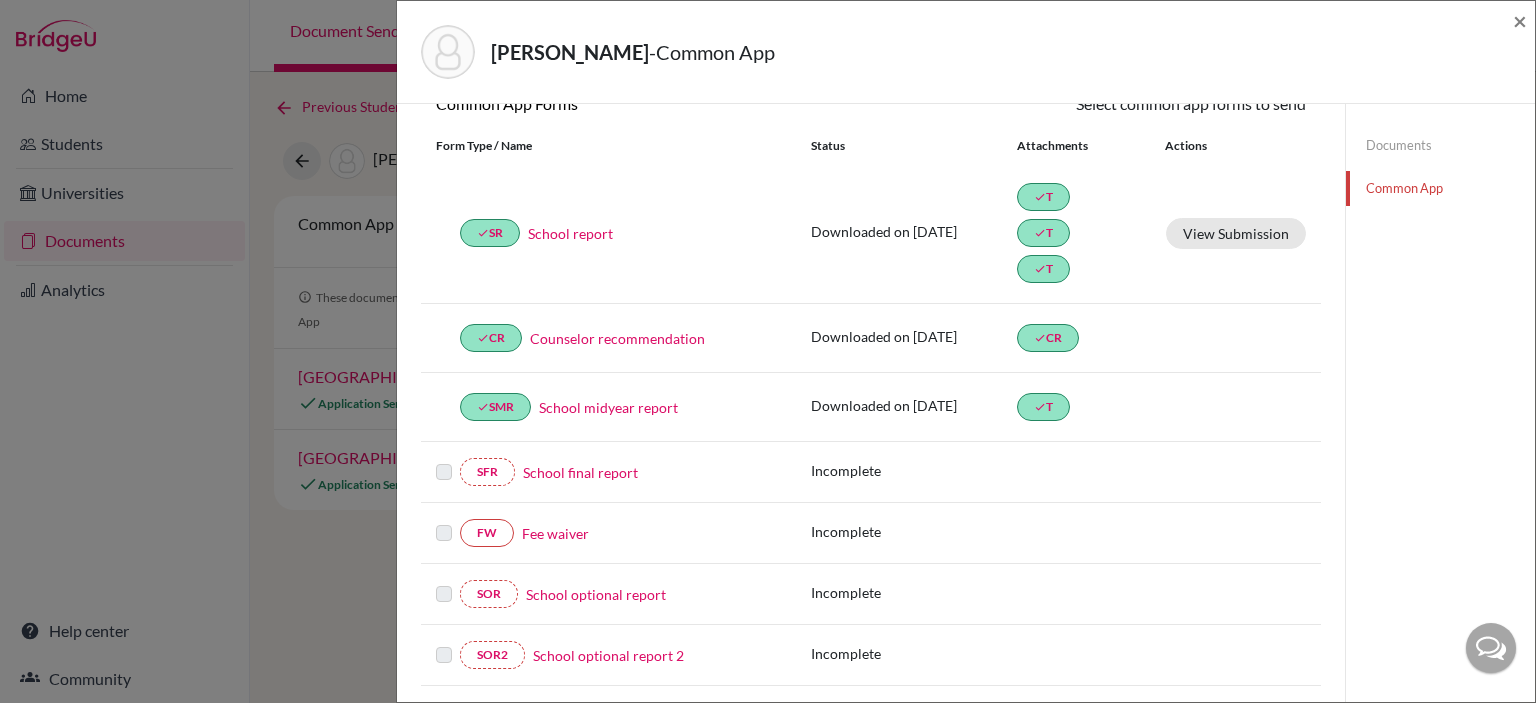 click on "School report" at bounding box center [570, 233] 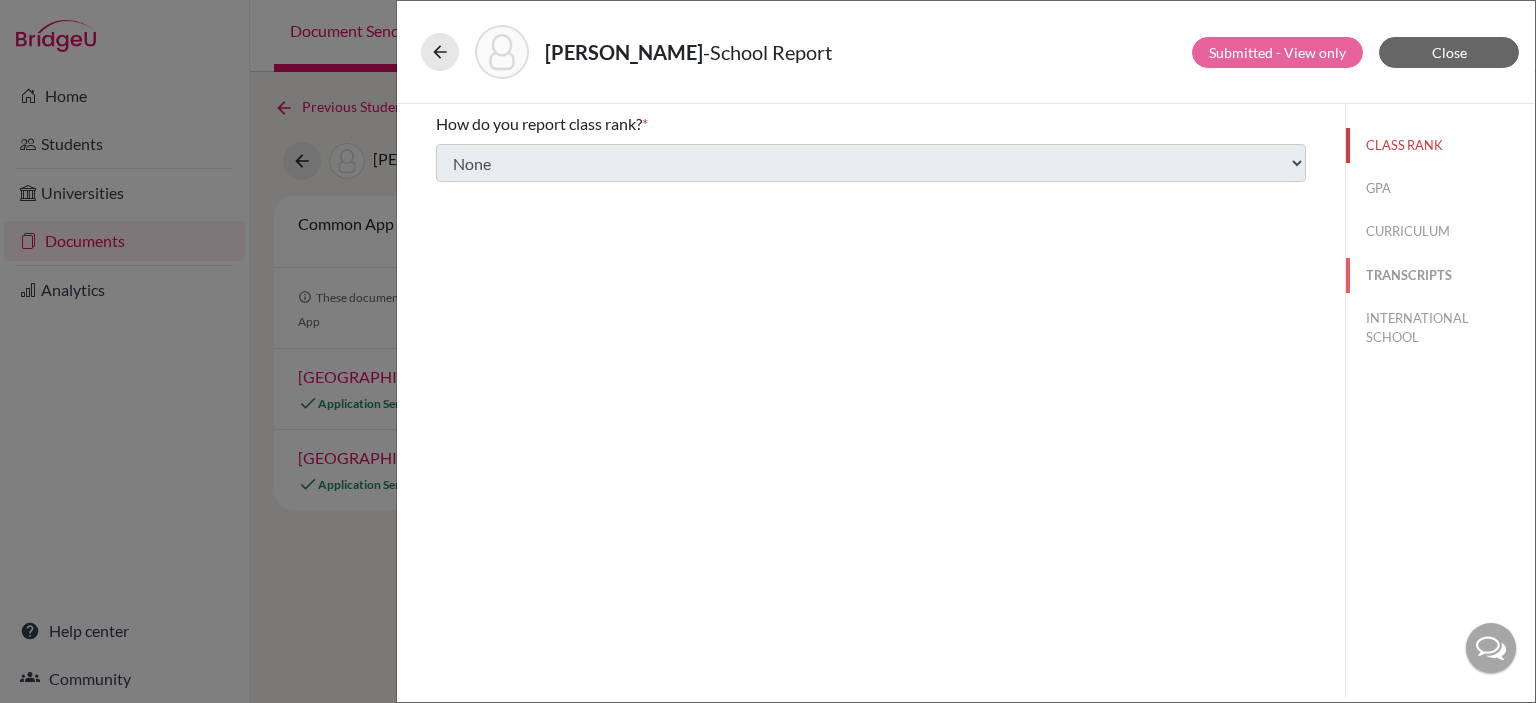 click on "TRANSCRIPTS" at bounding box center (1440, 275) 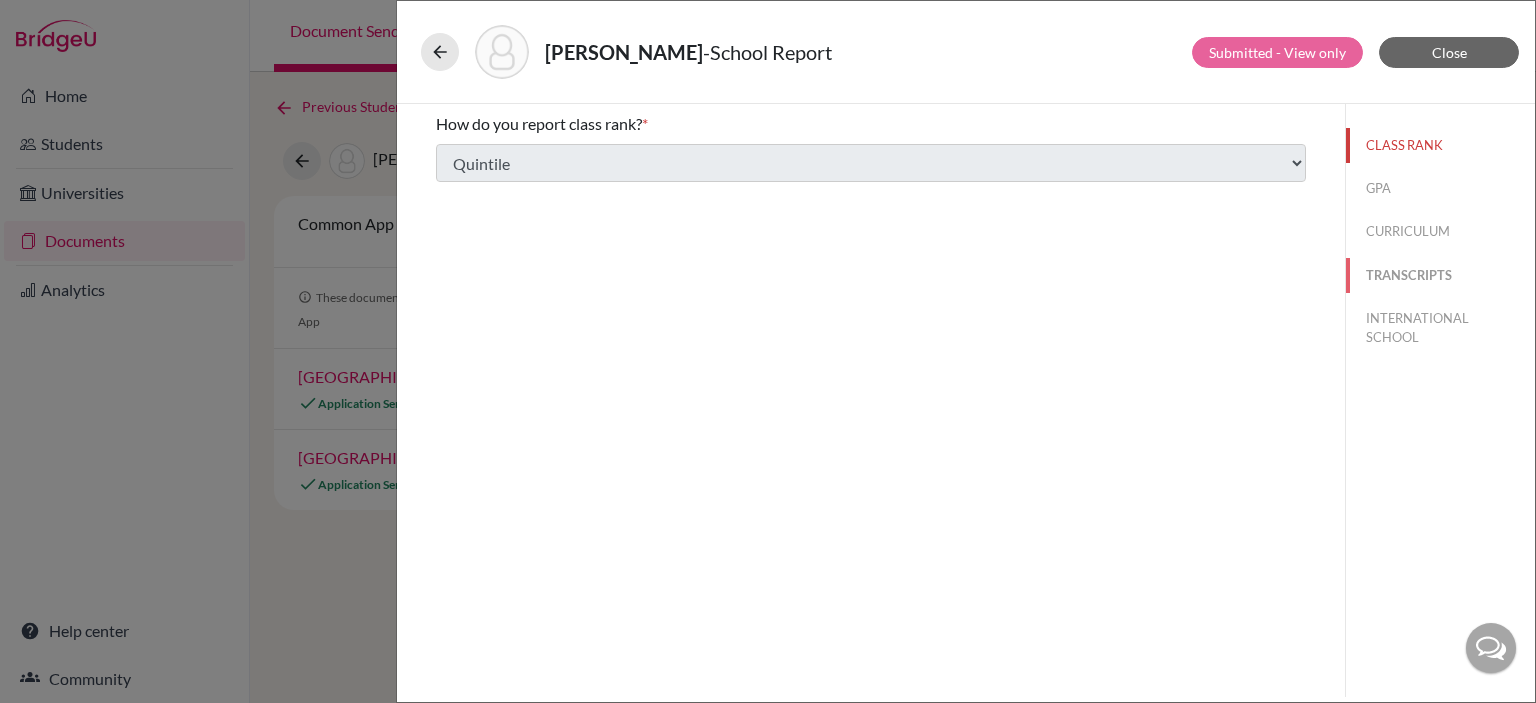select on "0" 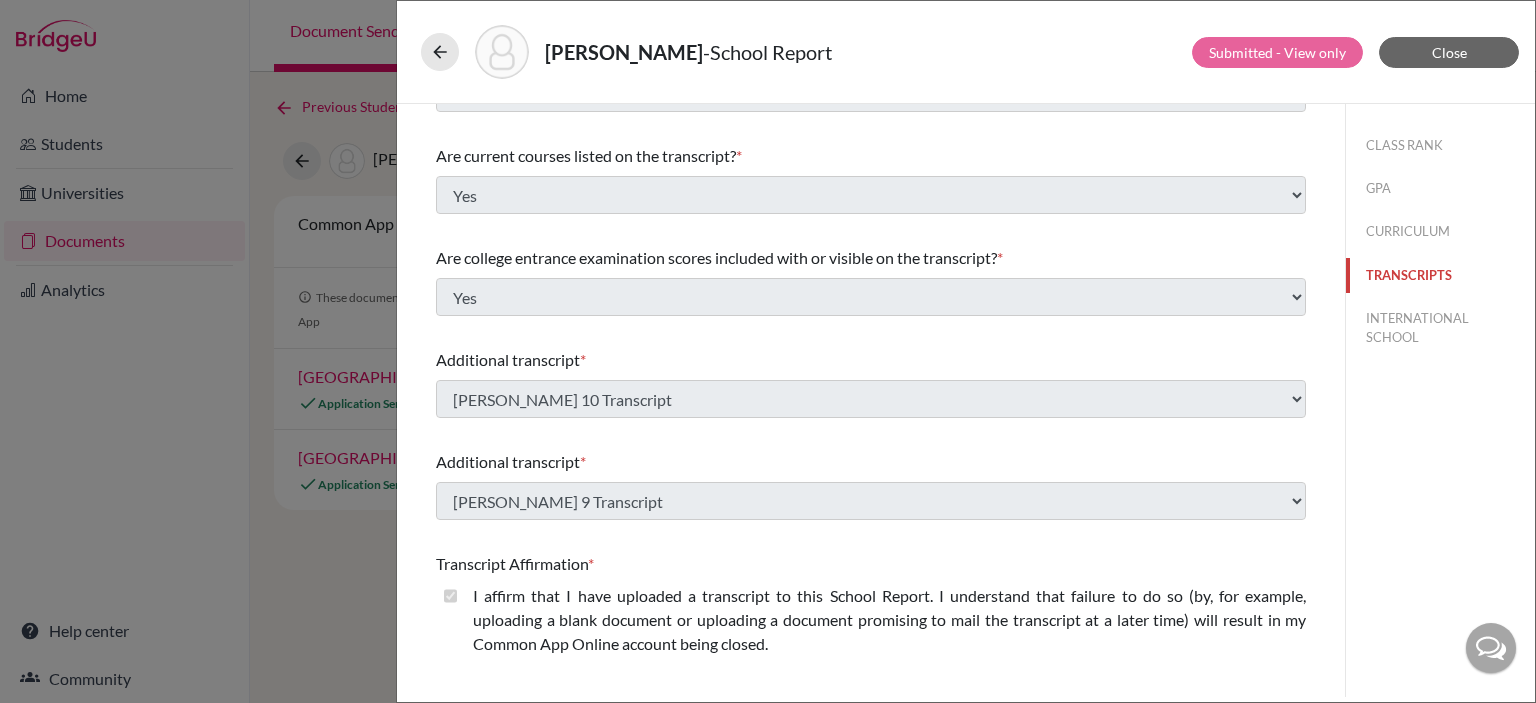 scroll, scrollTop: 0, scrollLeft: 0, axis: both 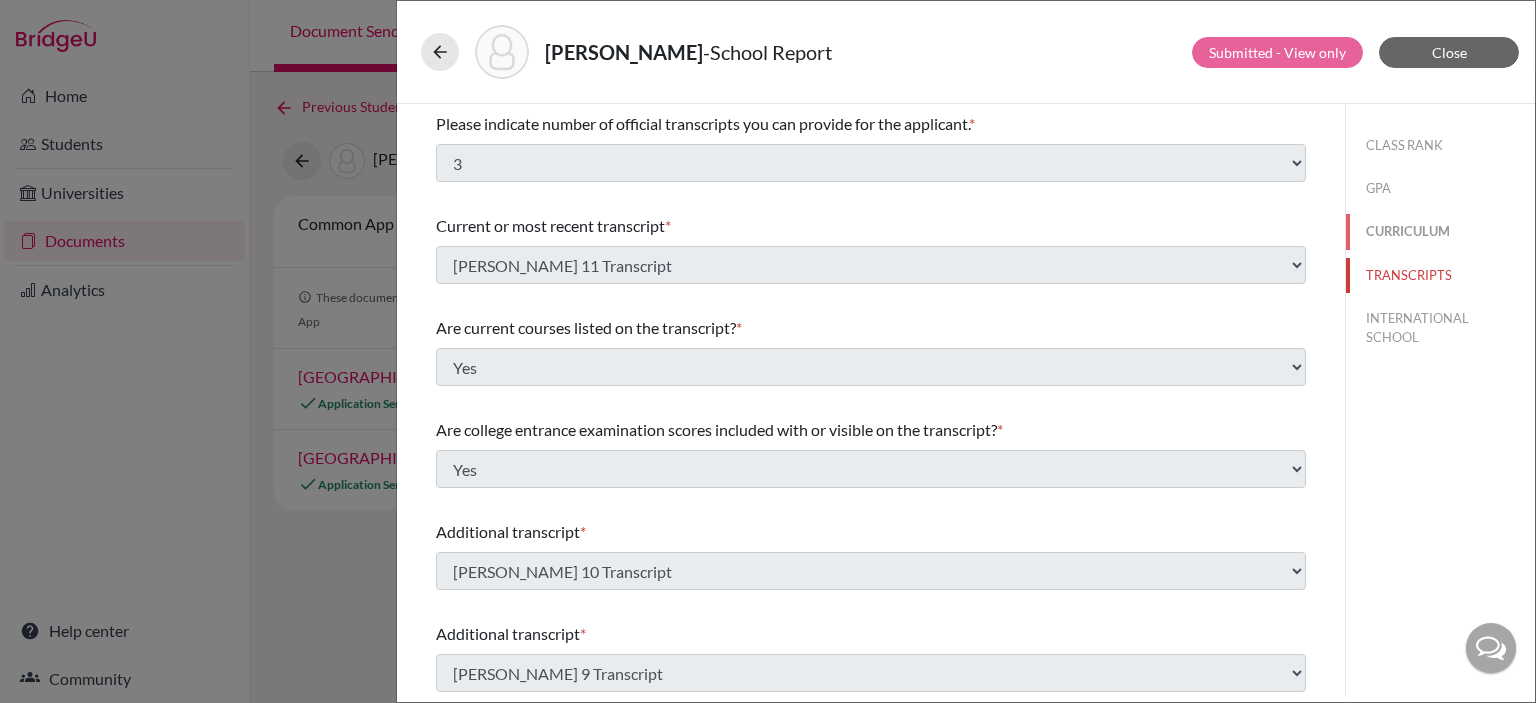 click on "CURRICULUM" at bounding box center [1440, 231] 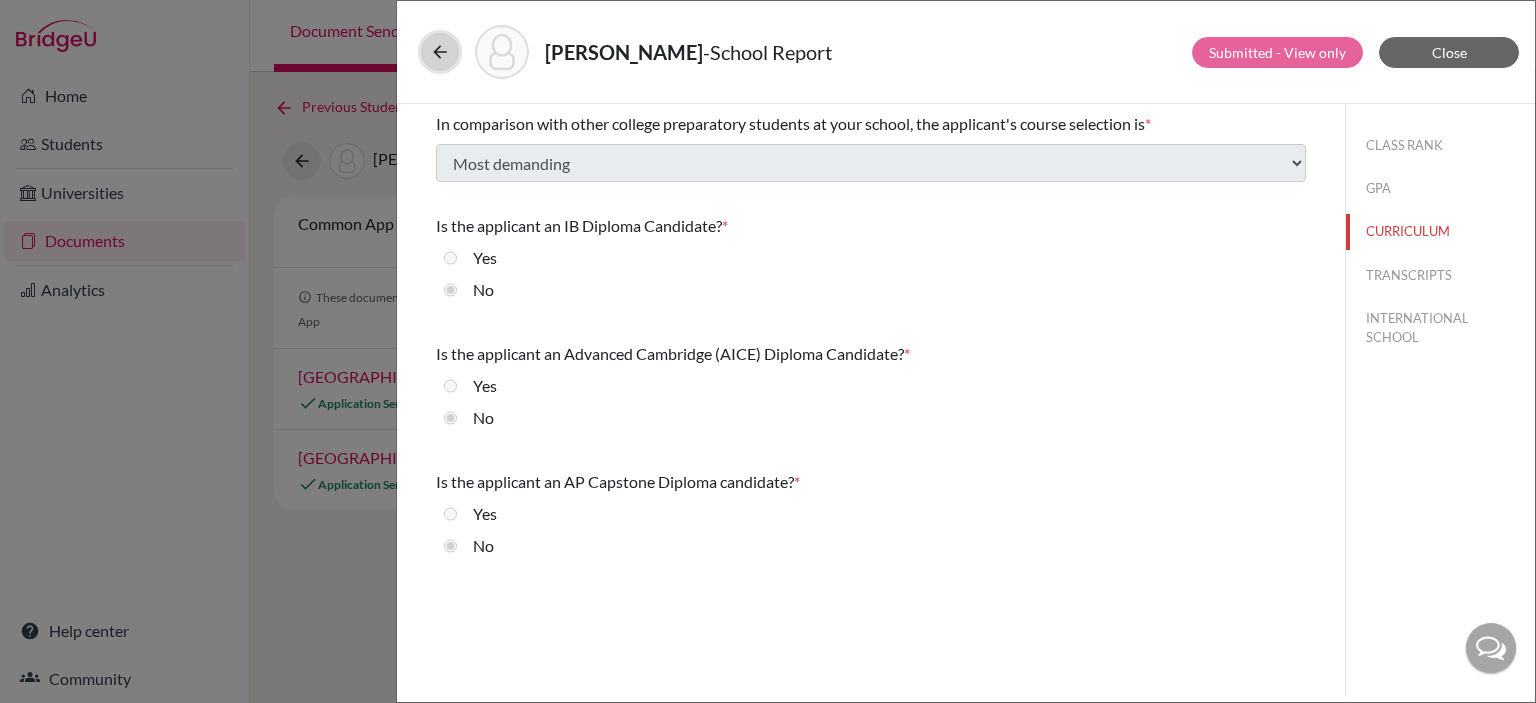 click at bounding box center [440, 52] 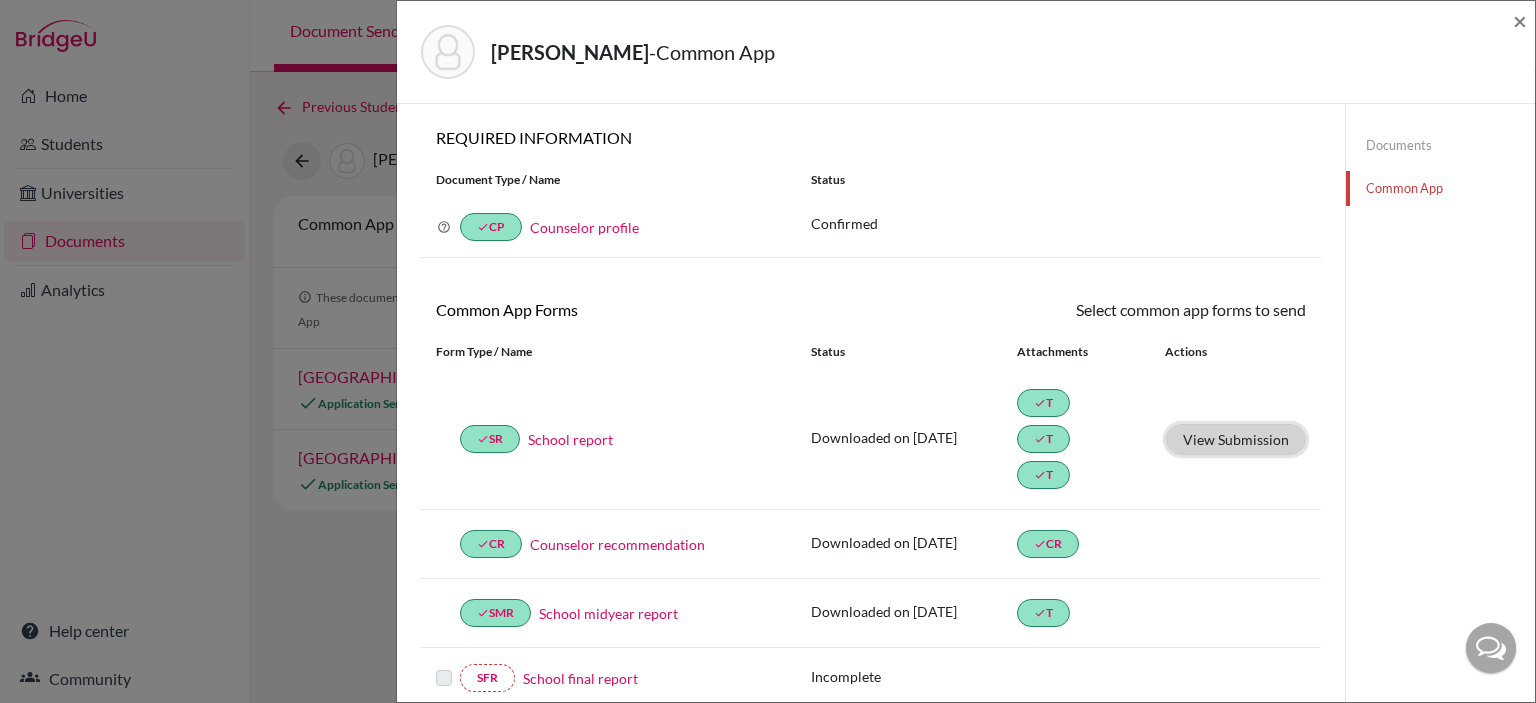 click on "View Submission" at bounding box center (1236, 439) 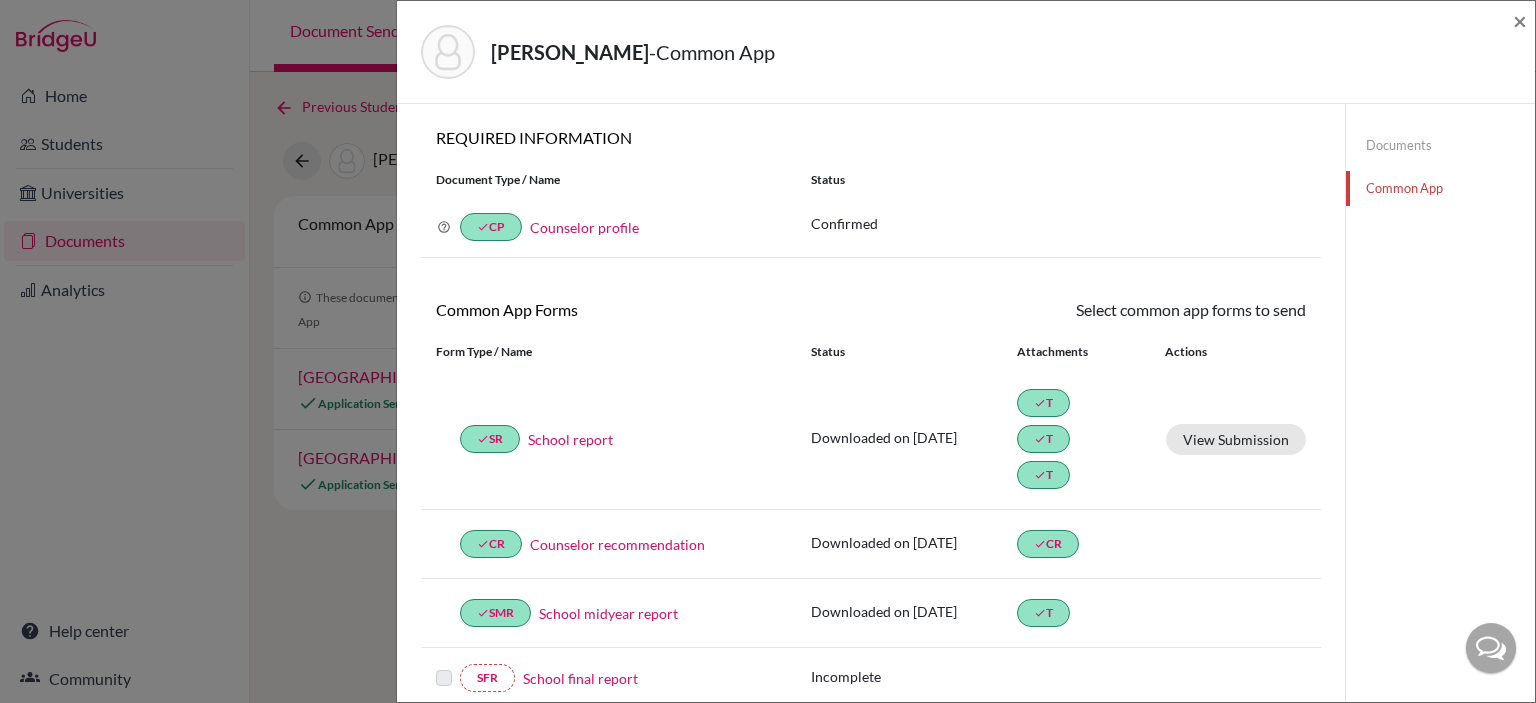 click on "Documents" 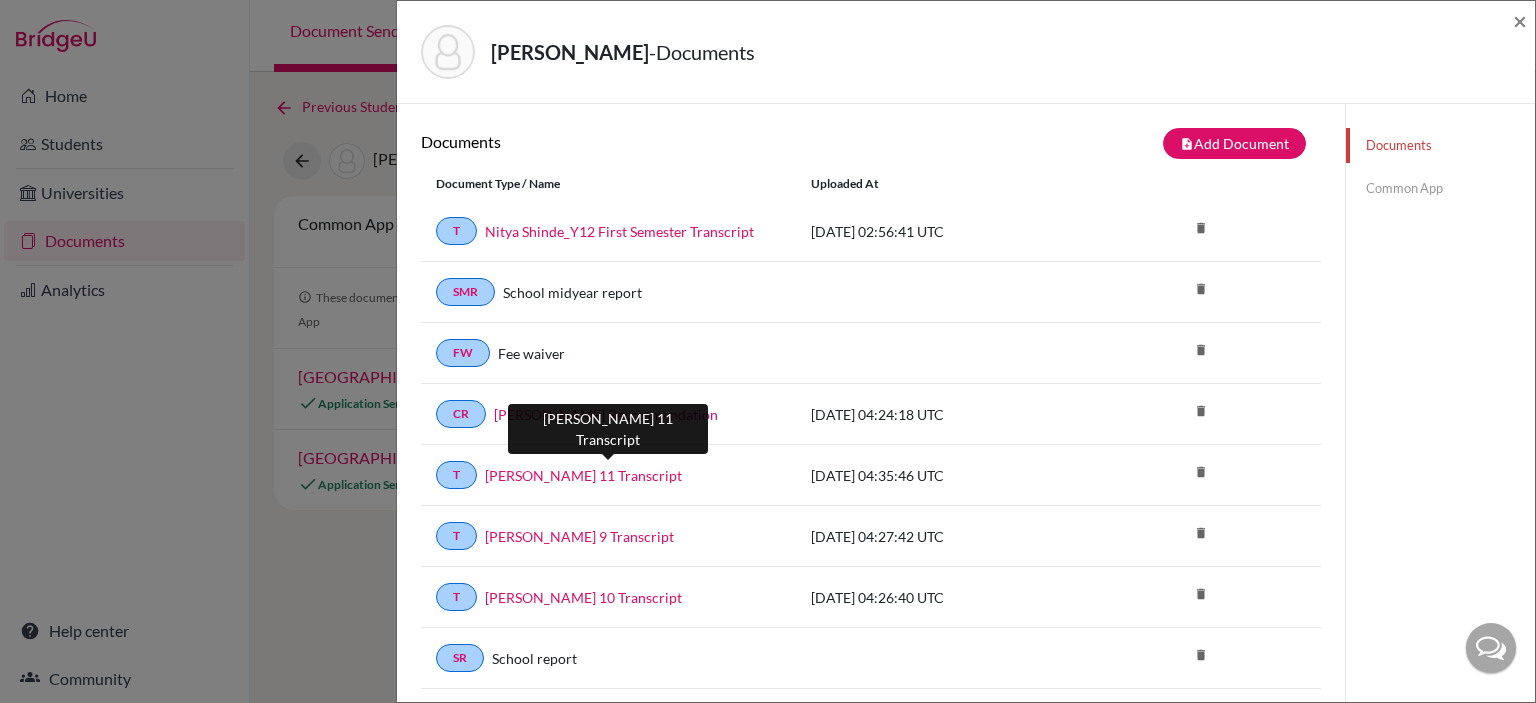 click on "Nitya Nenad Shinde_Grade 11 Transcript" at bounding box center (583, 475) 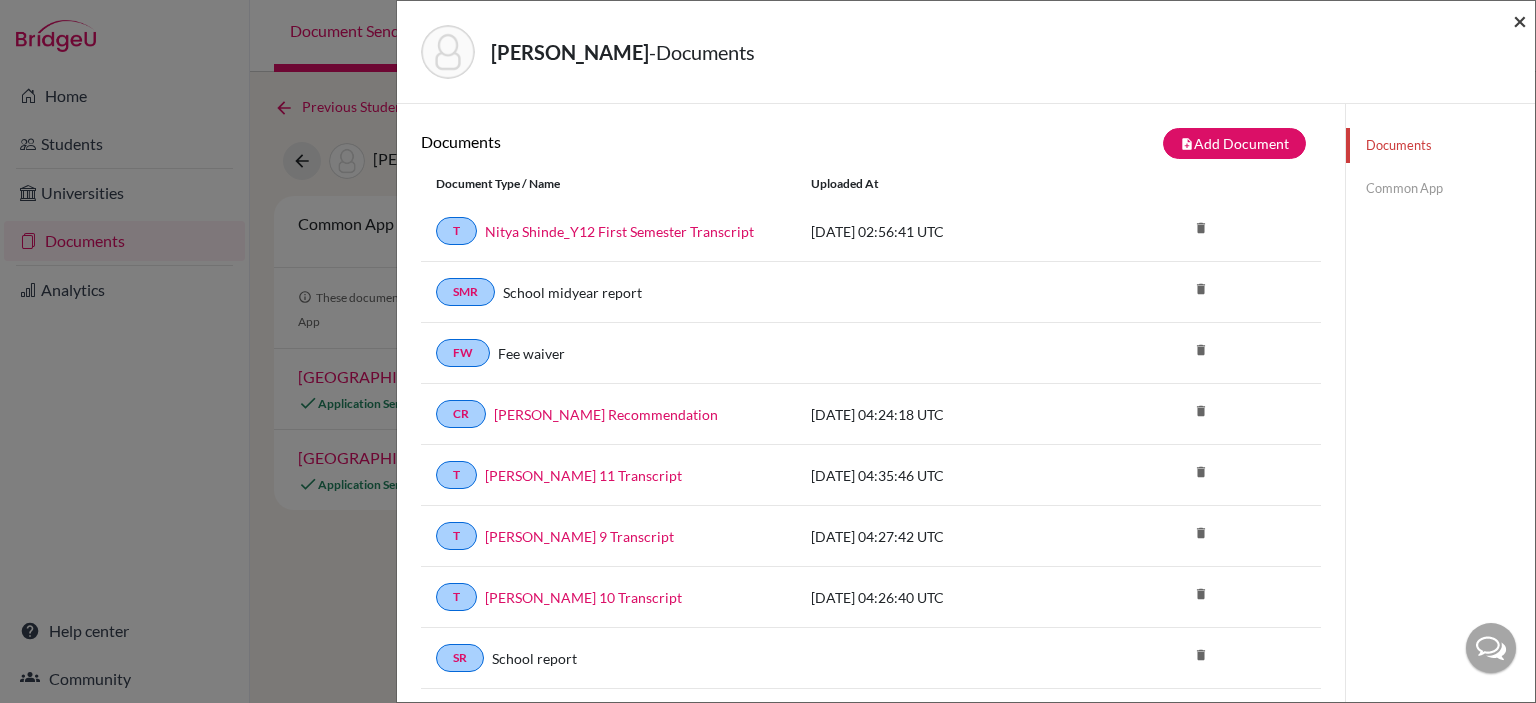 click on "×" at bounding box center (1520, 20) 